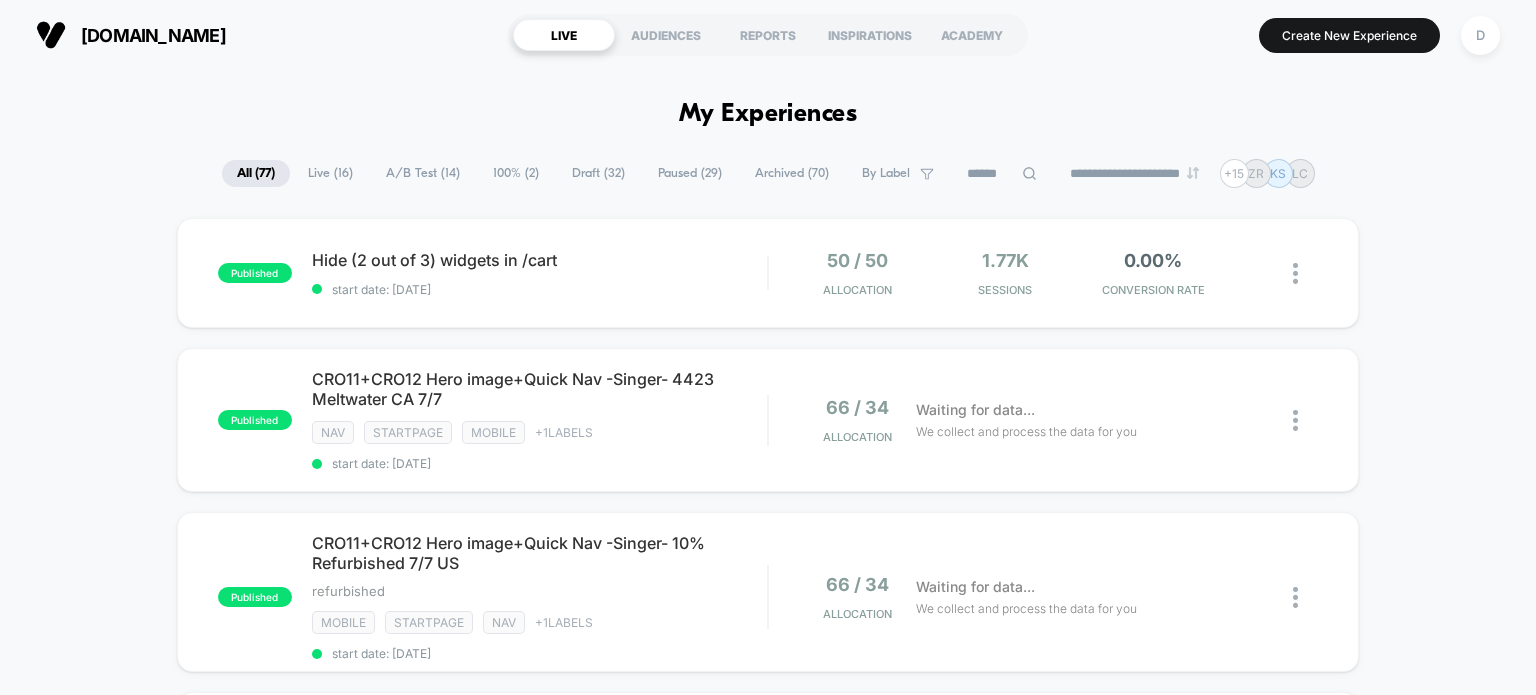 scroll, scrollTop: 0, scrollLeft: 0, axis: both 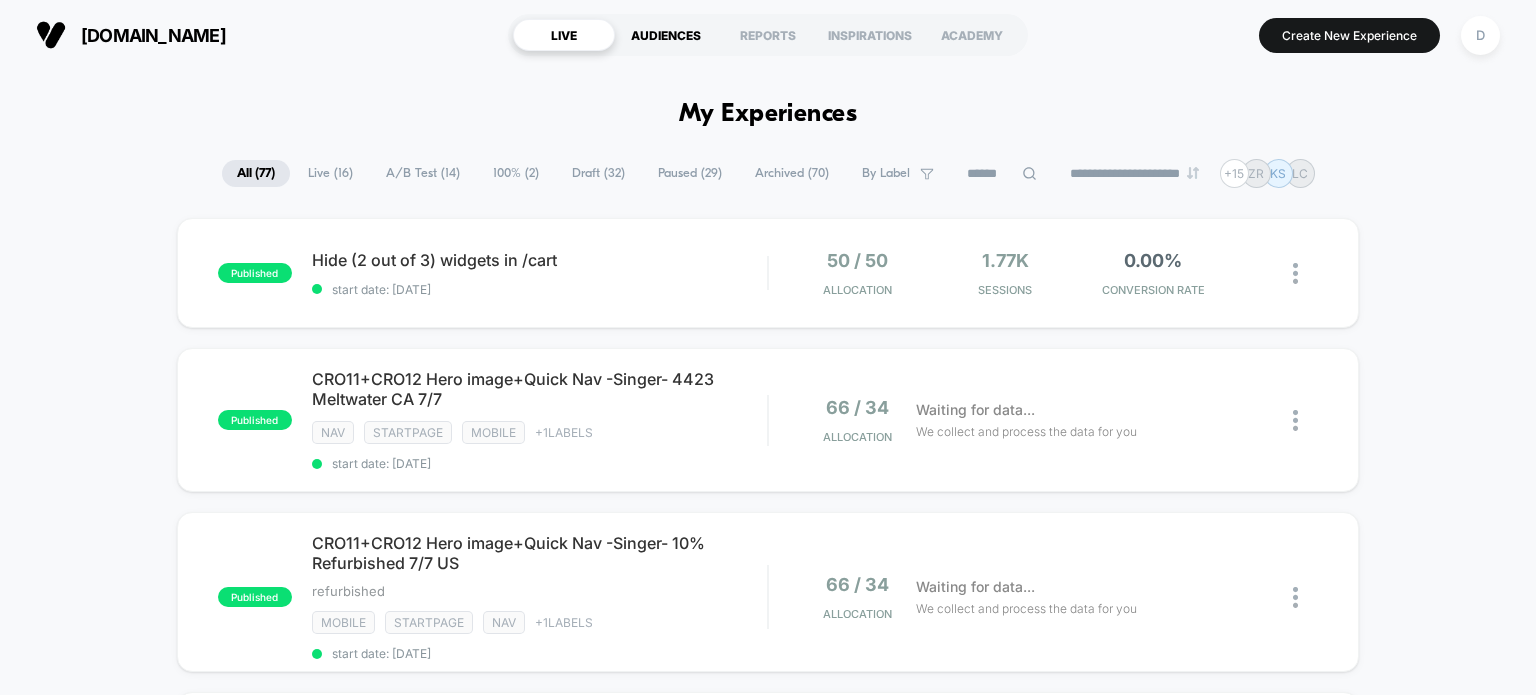 click on "AUDIENCES" at bounding box center [666, 35] 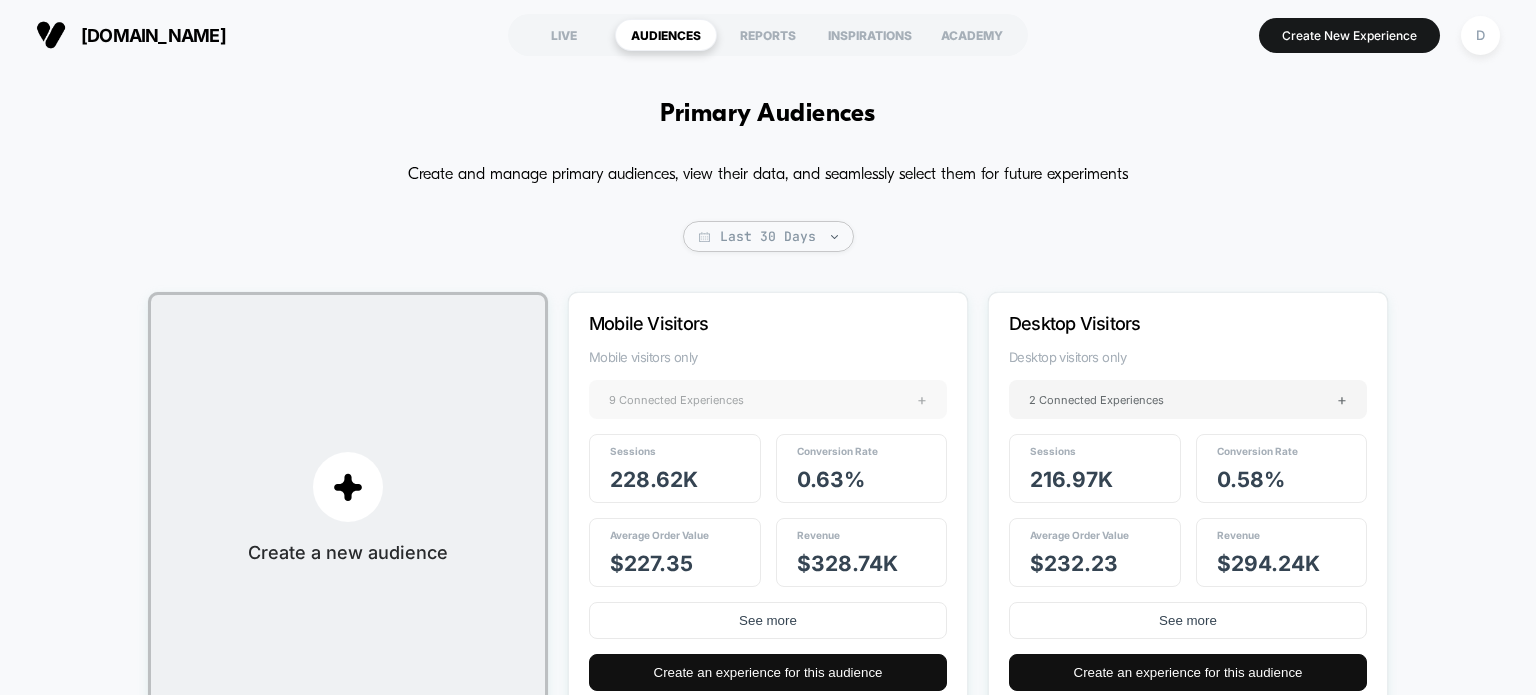 click on "9   Connected Experiences +" at bounding box center (768, 399) 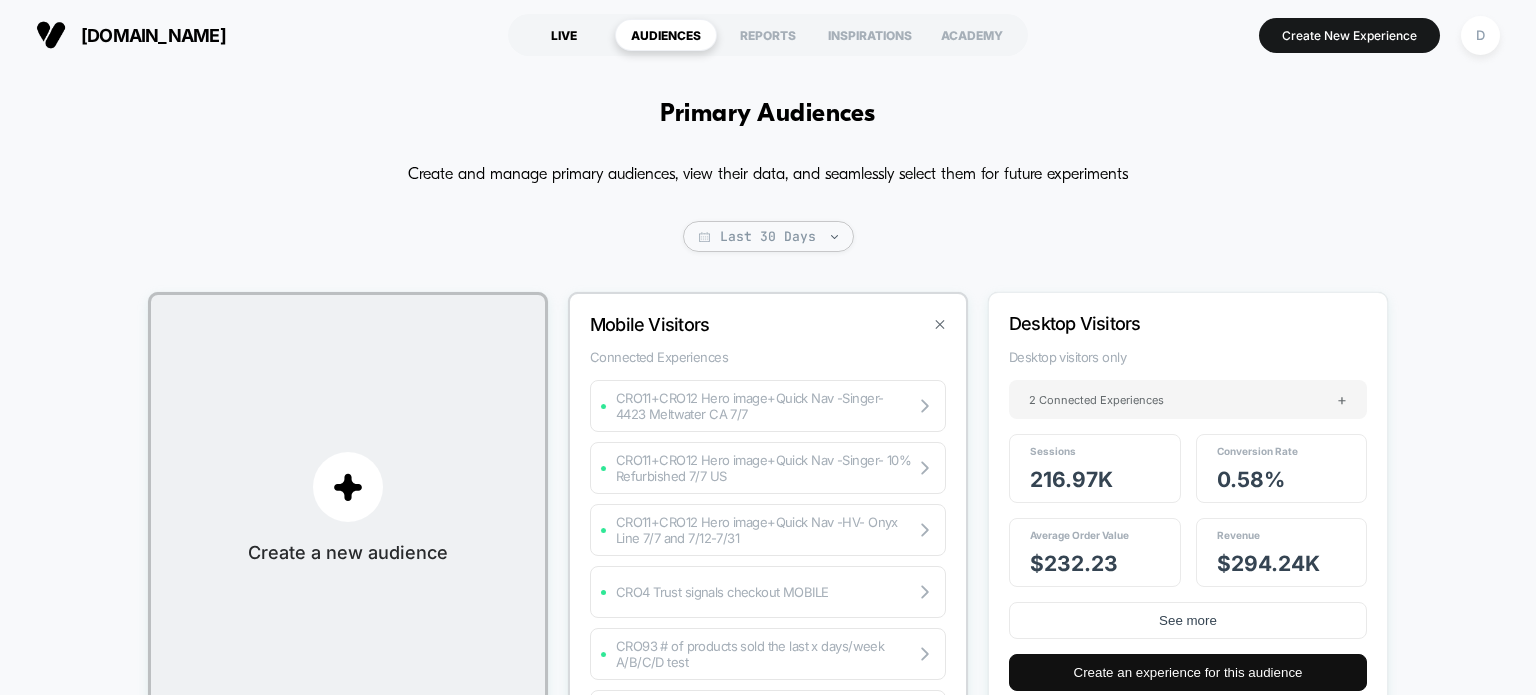 click on "LIVE" at bounding box center (564, 35) 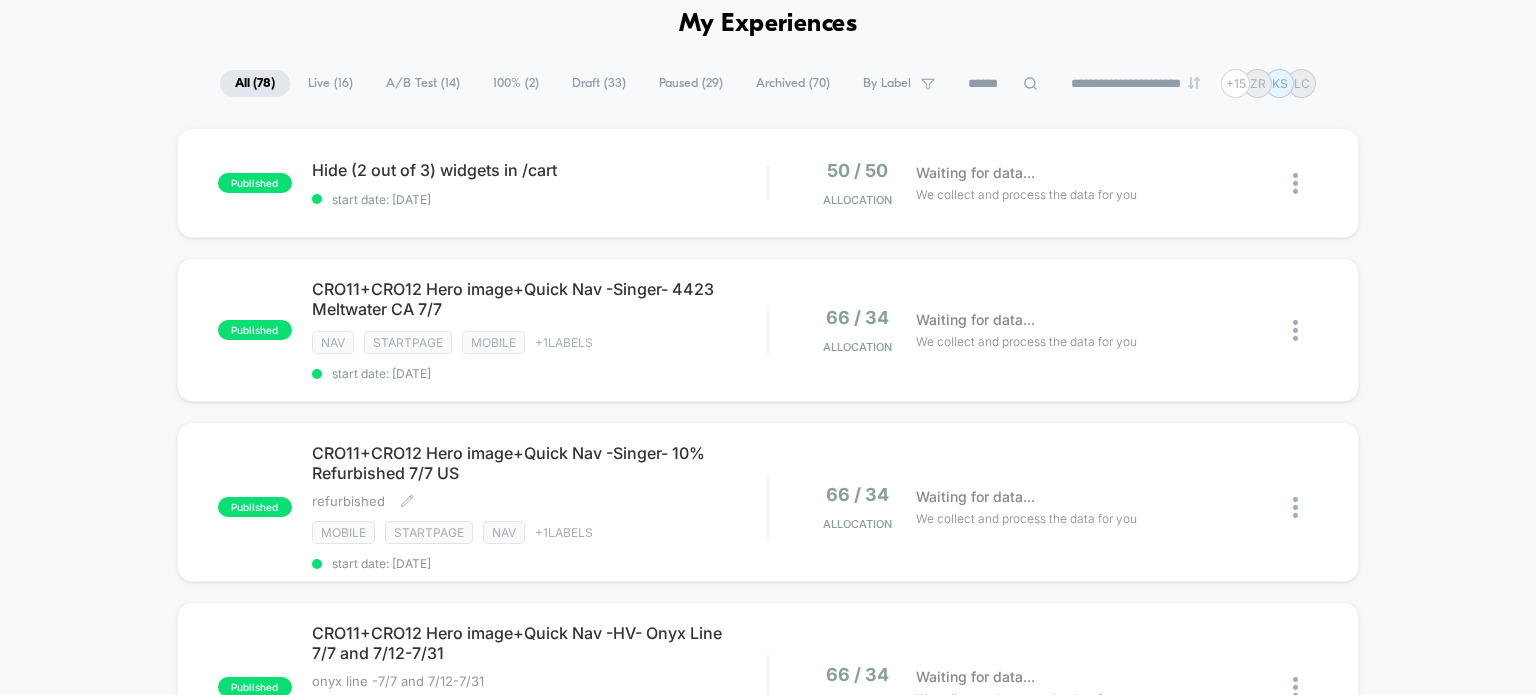scroll, scrollTop: 88, scrollLeft: 0, axis: vertical 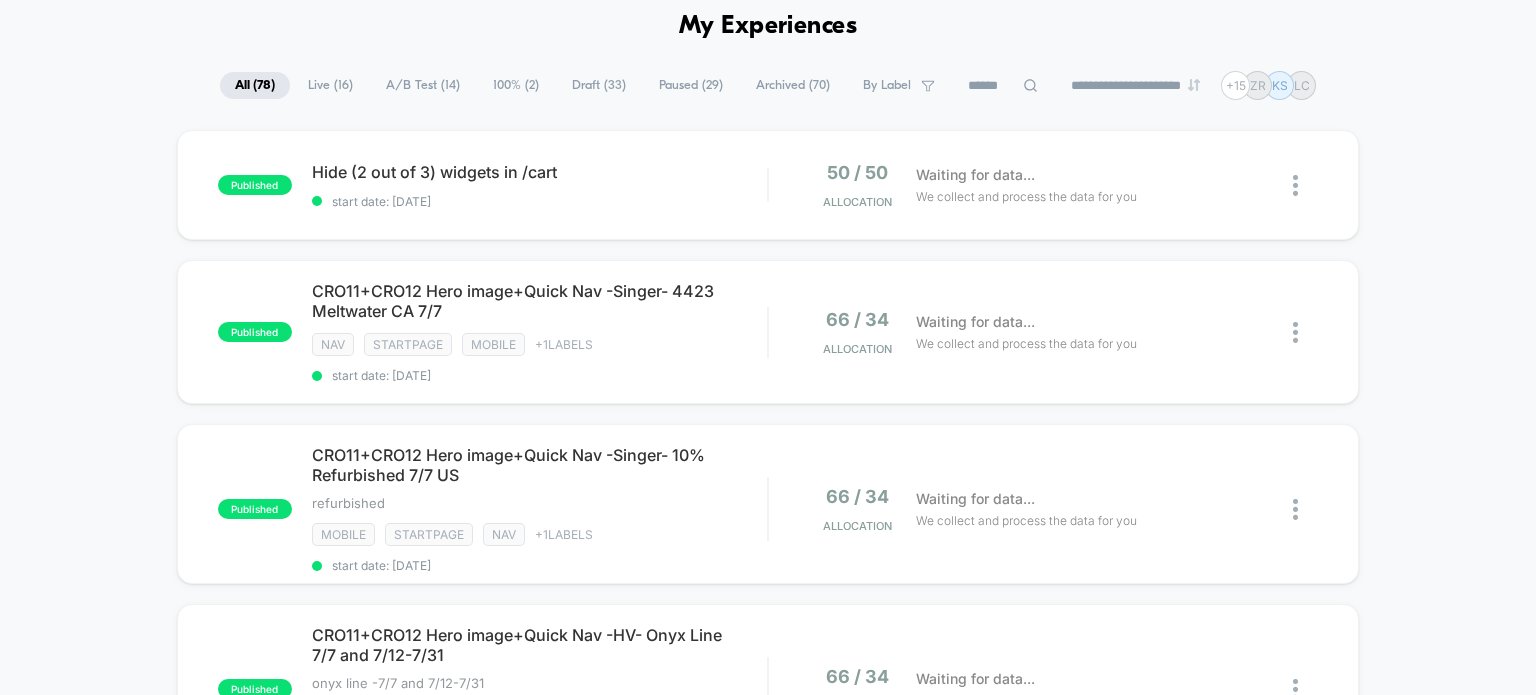 click on "**********" at bounding box center (768, 1875) 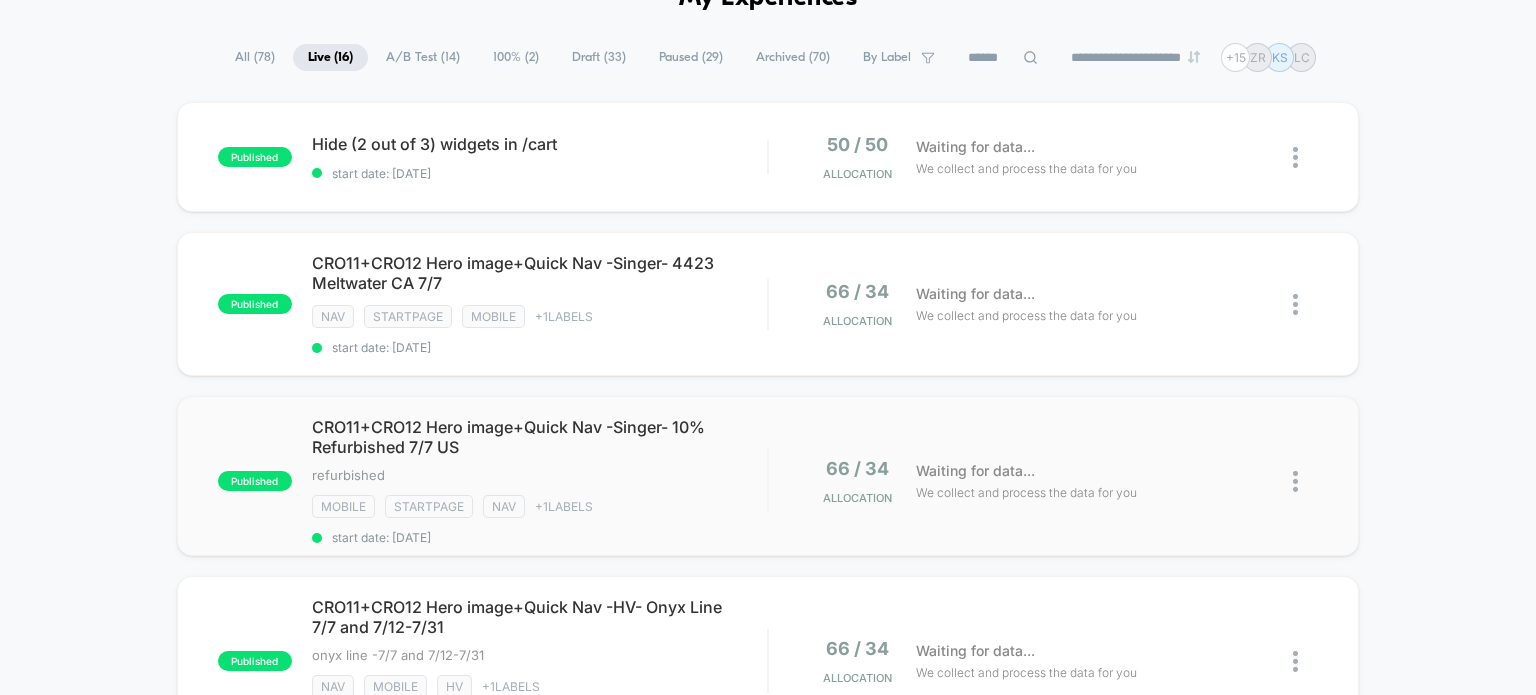 scroll, scrollTop: 108, scrollLeft: 0, axis: vertical 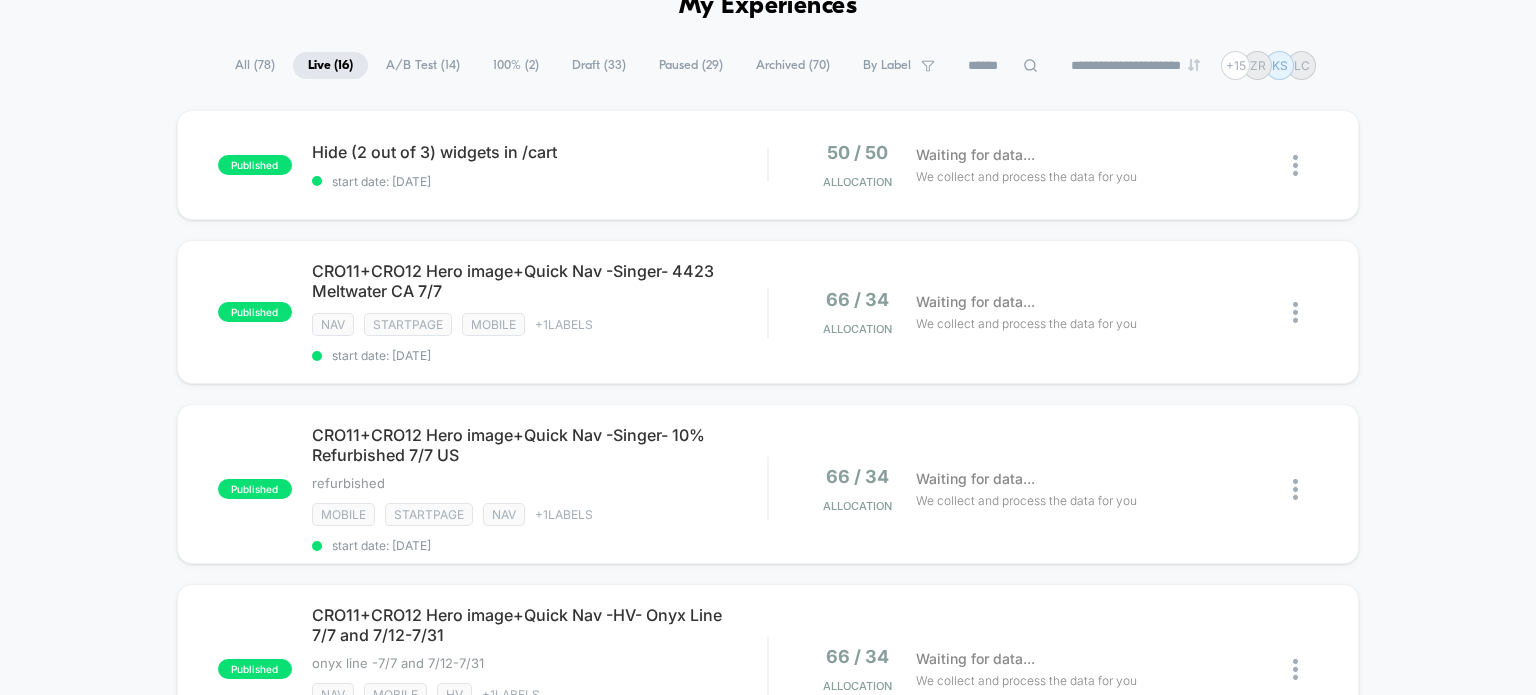 click on "Archived ( 70 )" at bounding box center [793, 65] 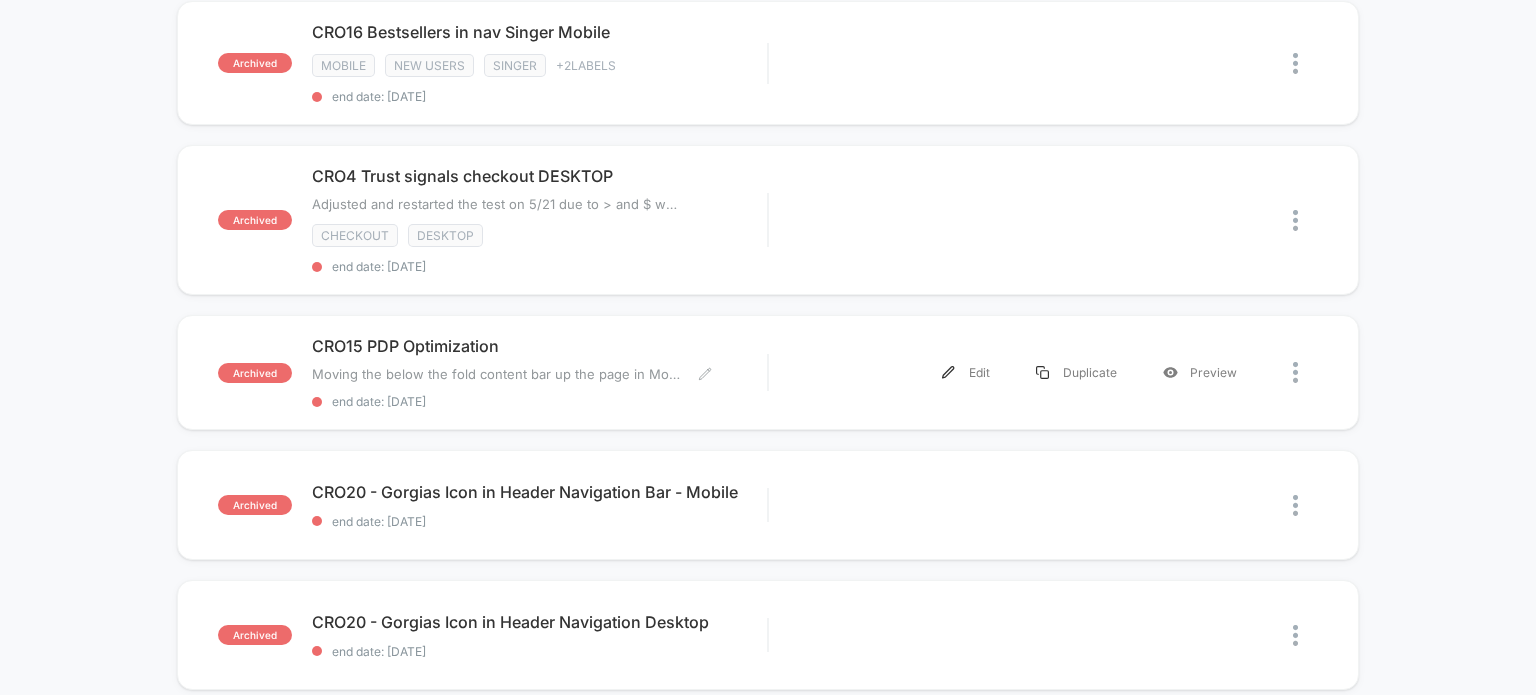 scroll, scrollTop: 1226, scrollLeft: 0, axis: vertical 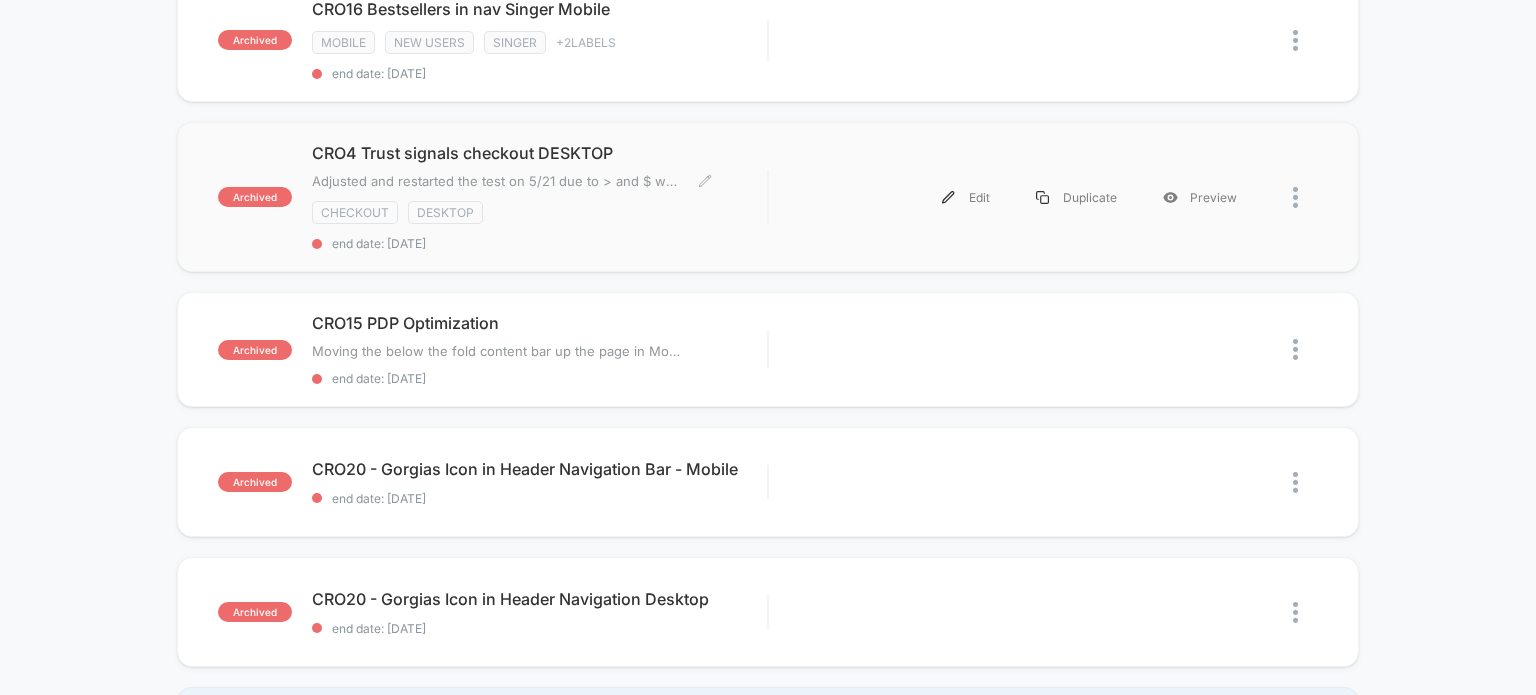click on "Desktop" at bounding box center [445, 212] 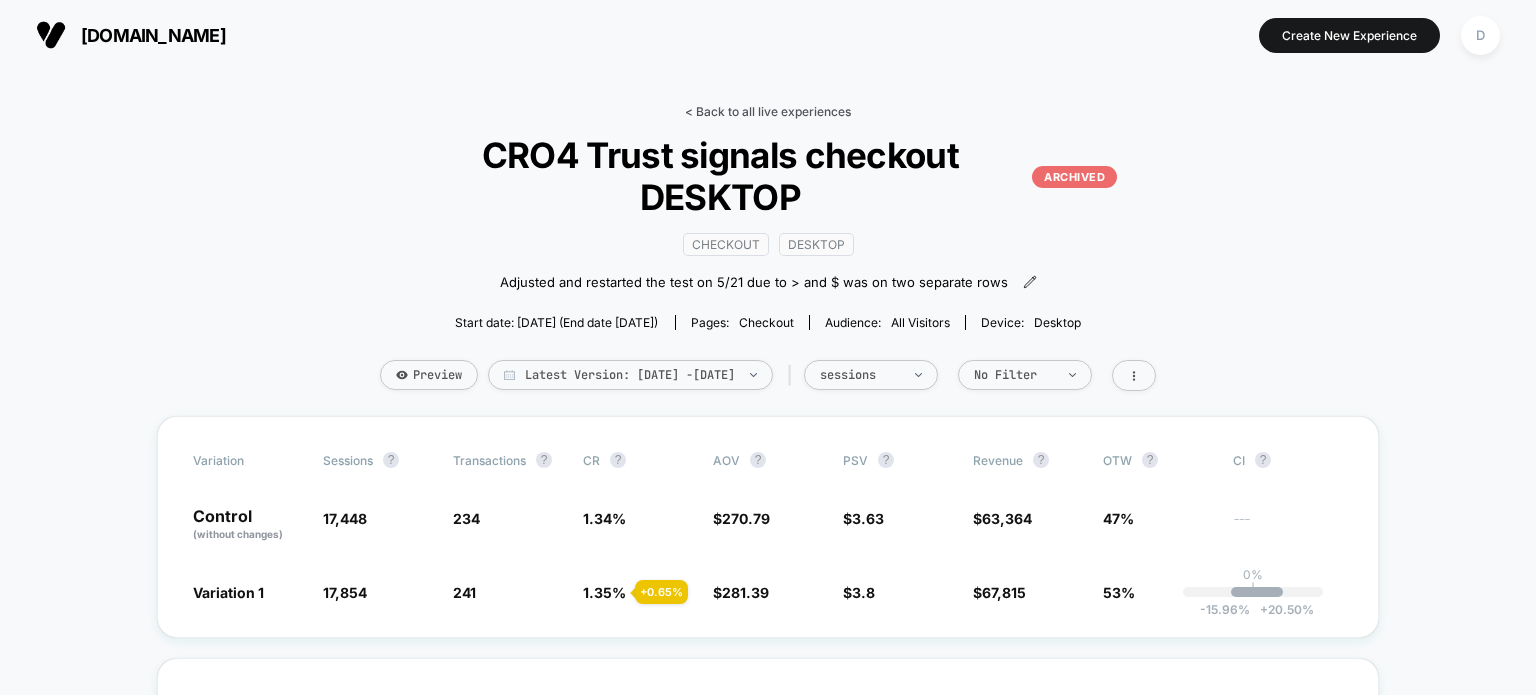 click on "< Back to all live experiences" at bounding box center (768, 111) 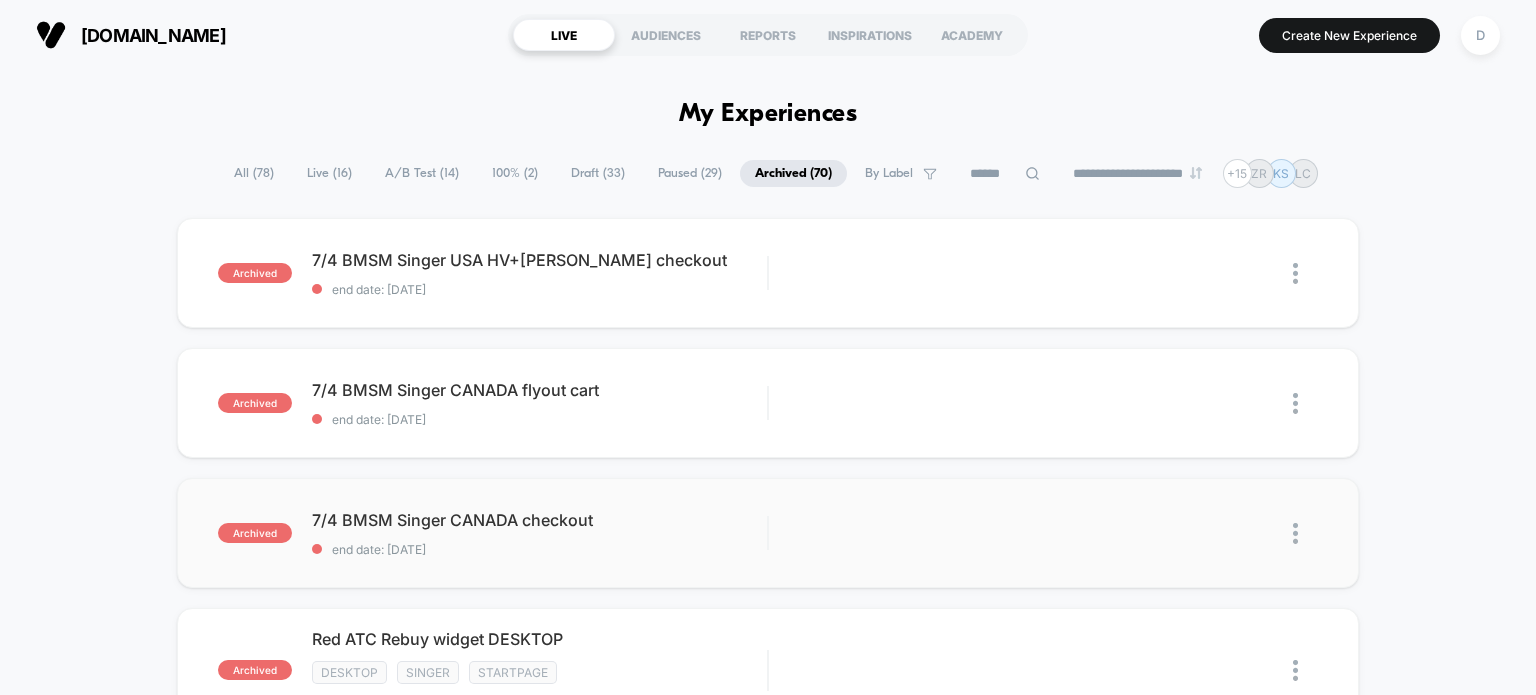 scroll, scrollTop: 0, scrollLeft: 0, axis: both 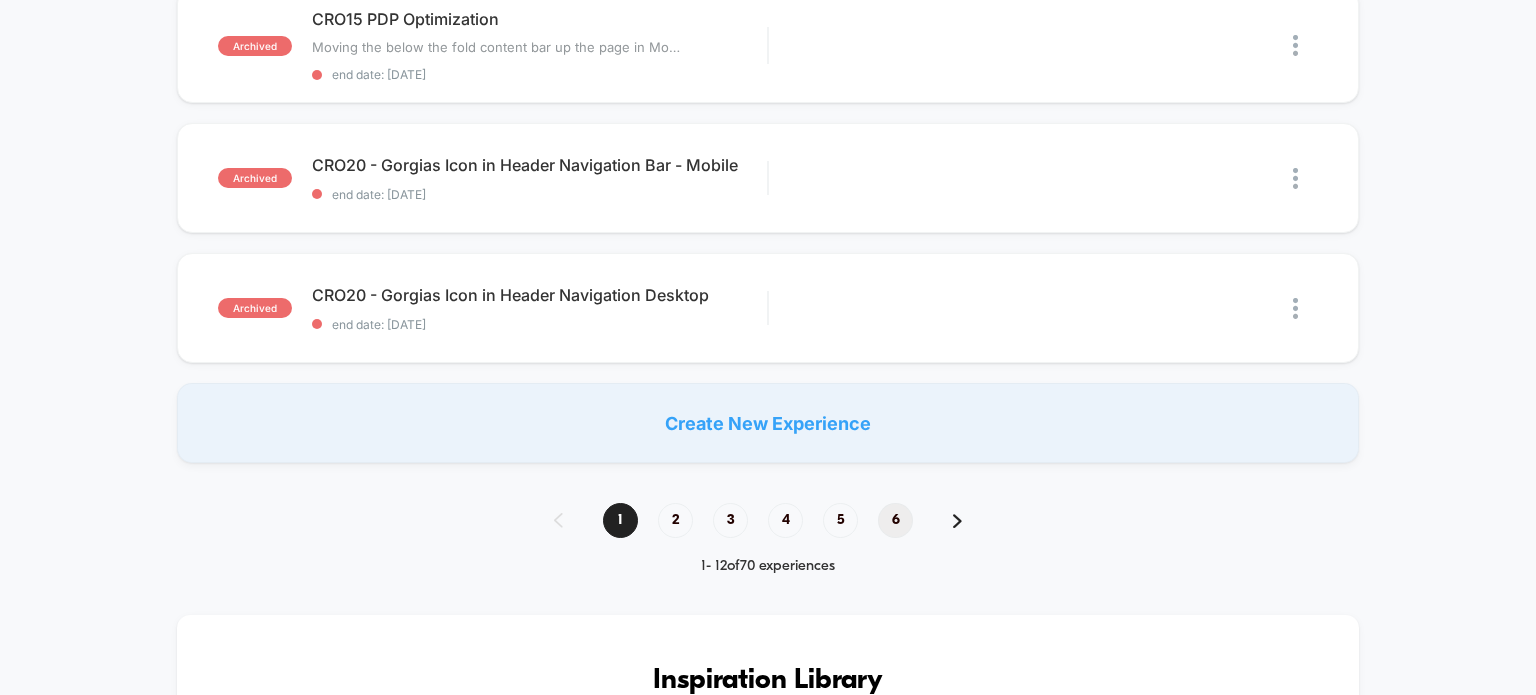 click on "6" at bounding box center [895, 520] 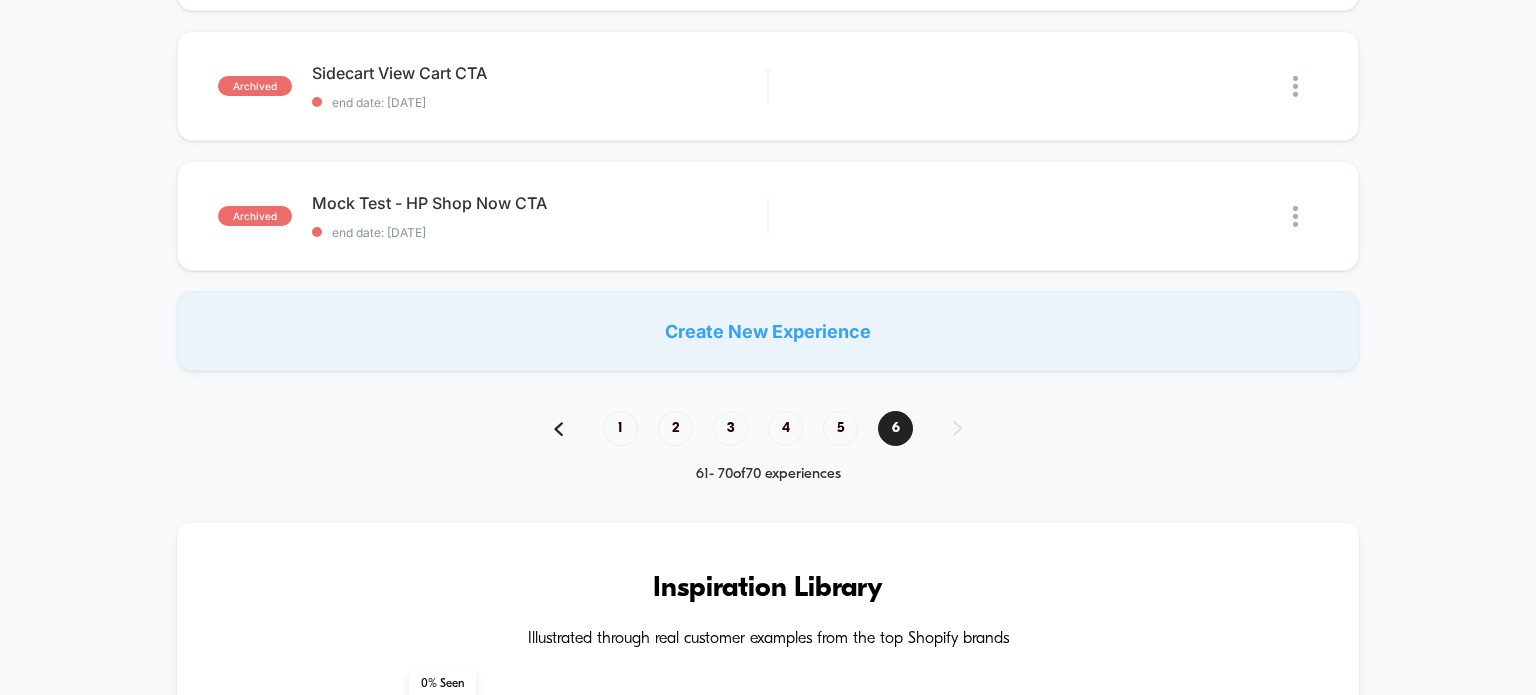 scroll, scrollTop: 1236, scrollLeft: 0, axis: vertical 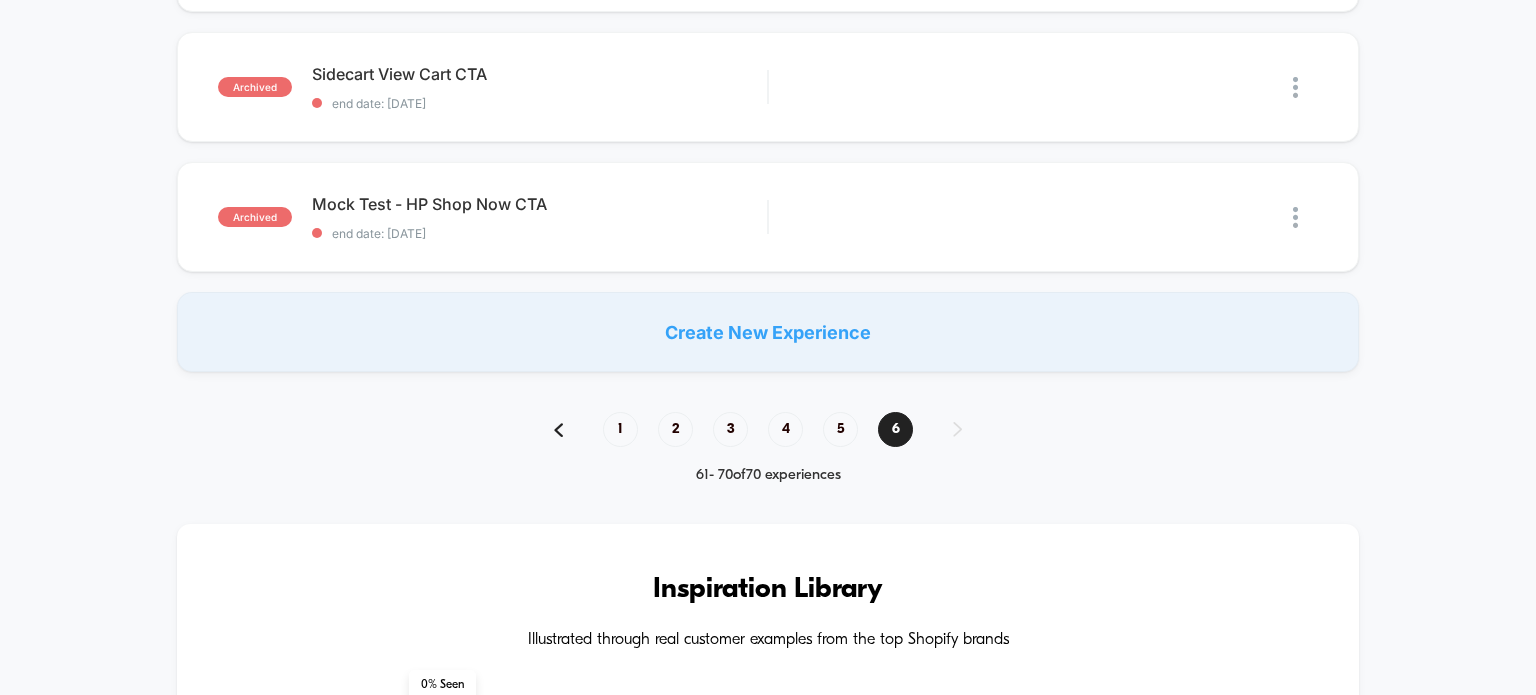 click on "1 2 3 4 5 6 61  -   70  of  70   experiences" at bounding box center (768, 448) 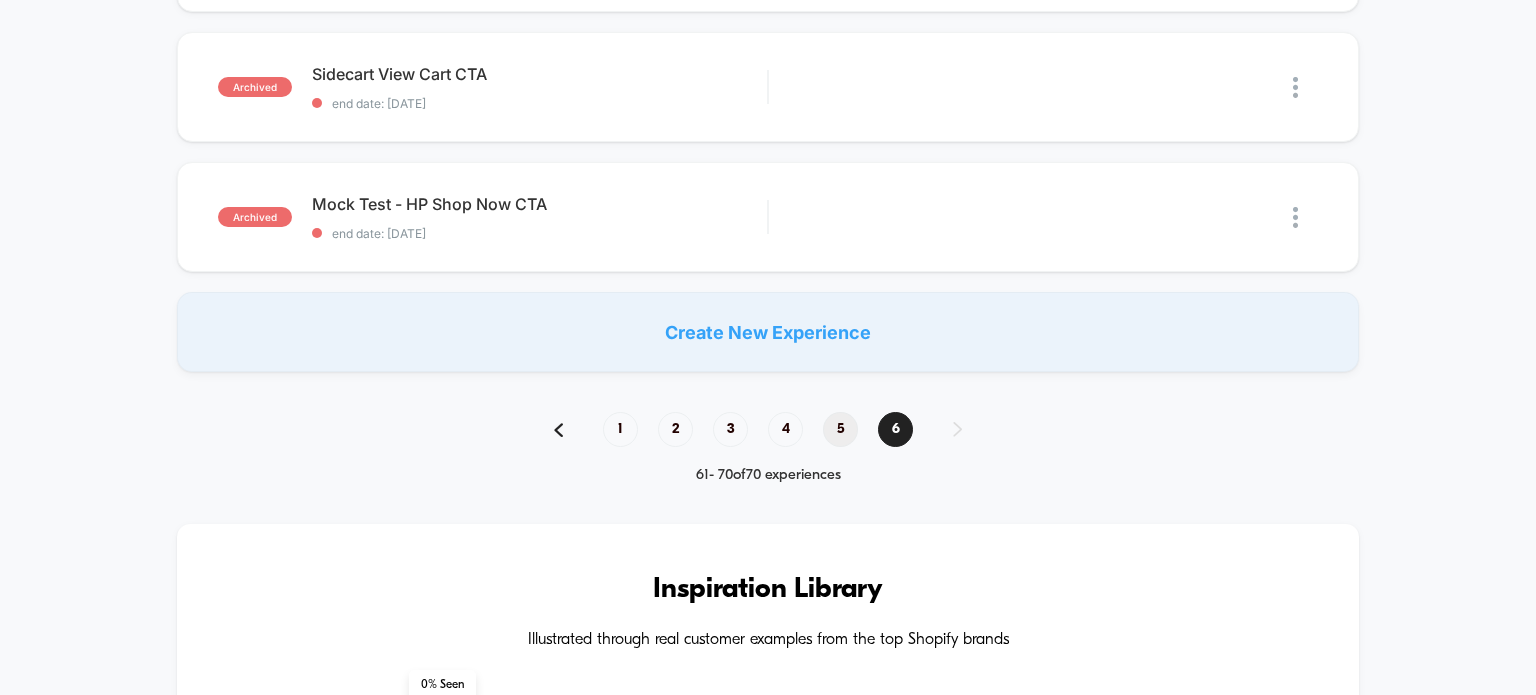 click on "5" at bounding box center [840, 429] 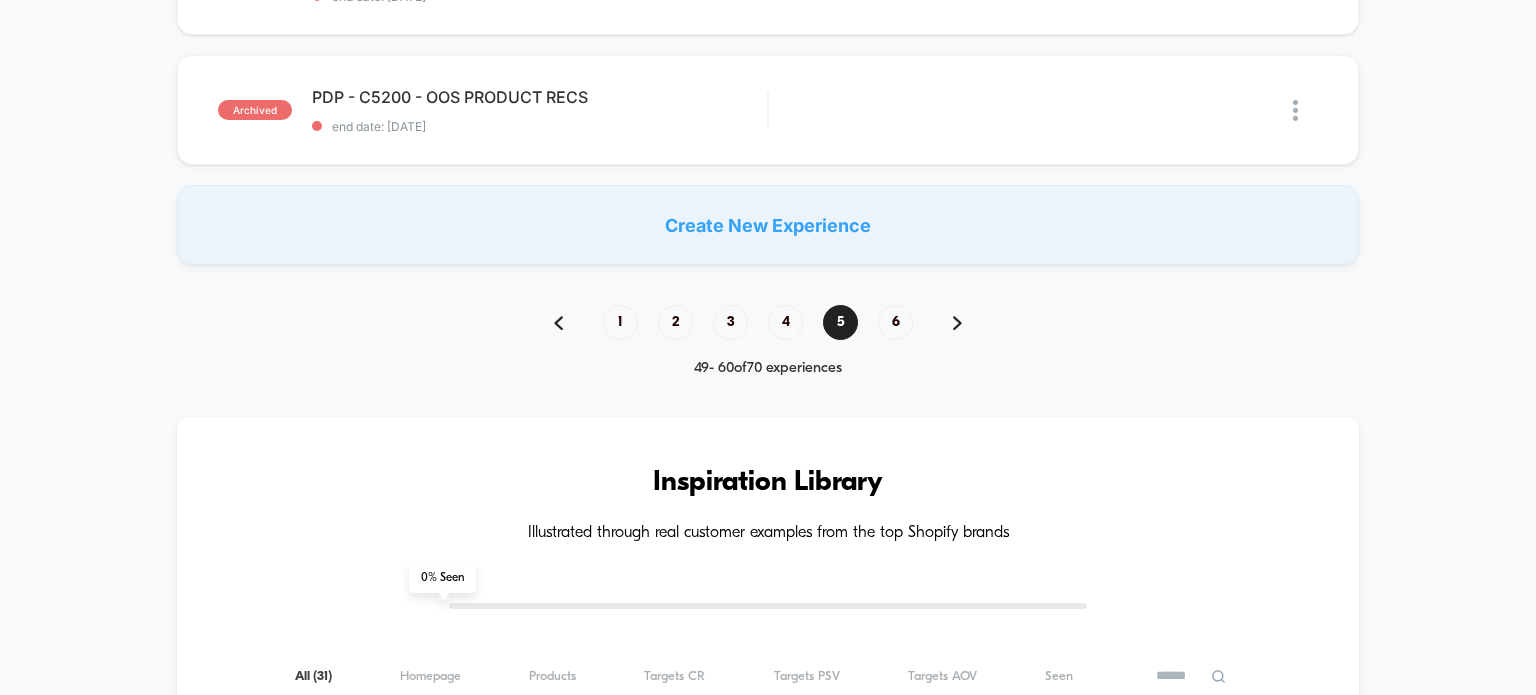 scroll, scrollTop: 1864, scrollLeft: 0, axis: vertical 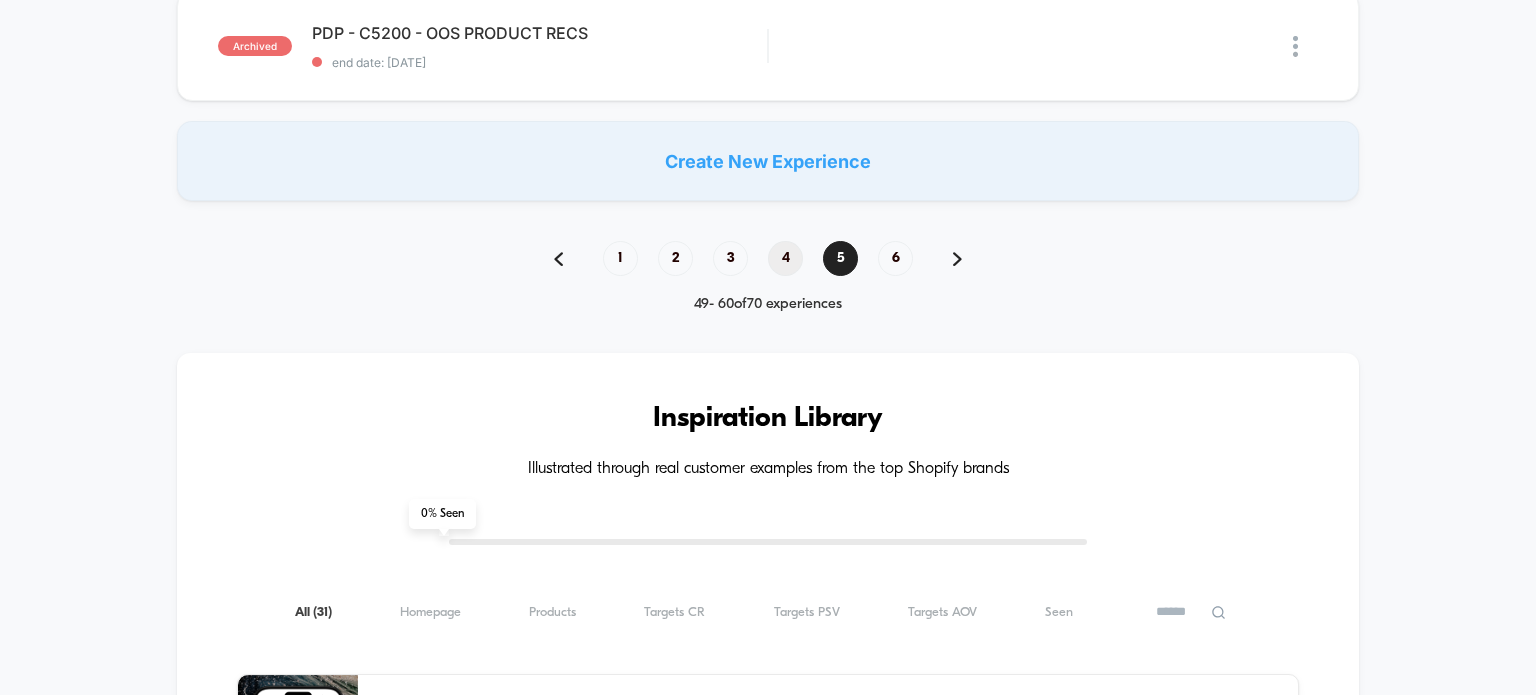 click on "4" at bounding box center (785, 258) 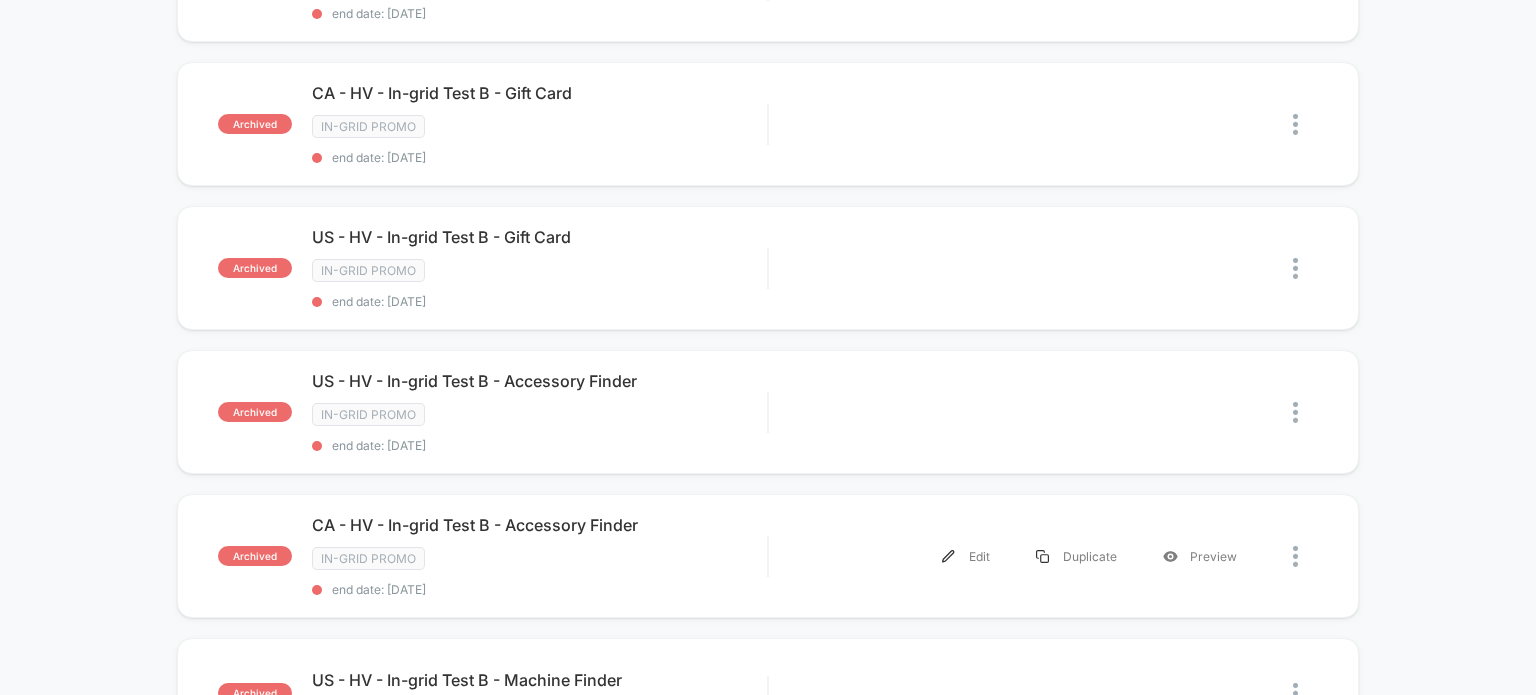 scroll, scrollTop: 575, scrollLeft: 0, axis: vertical 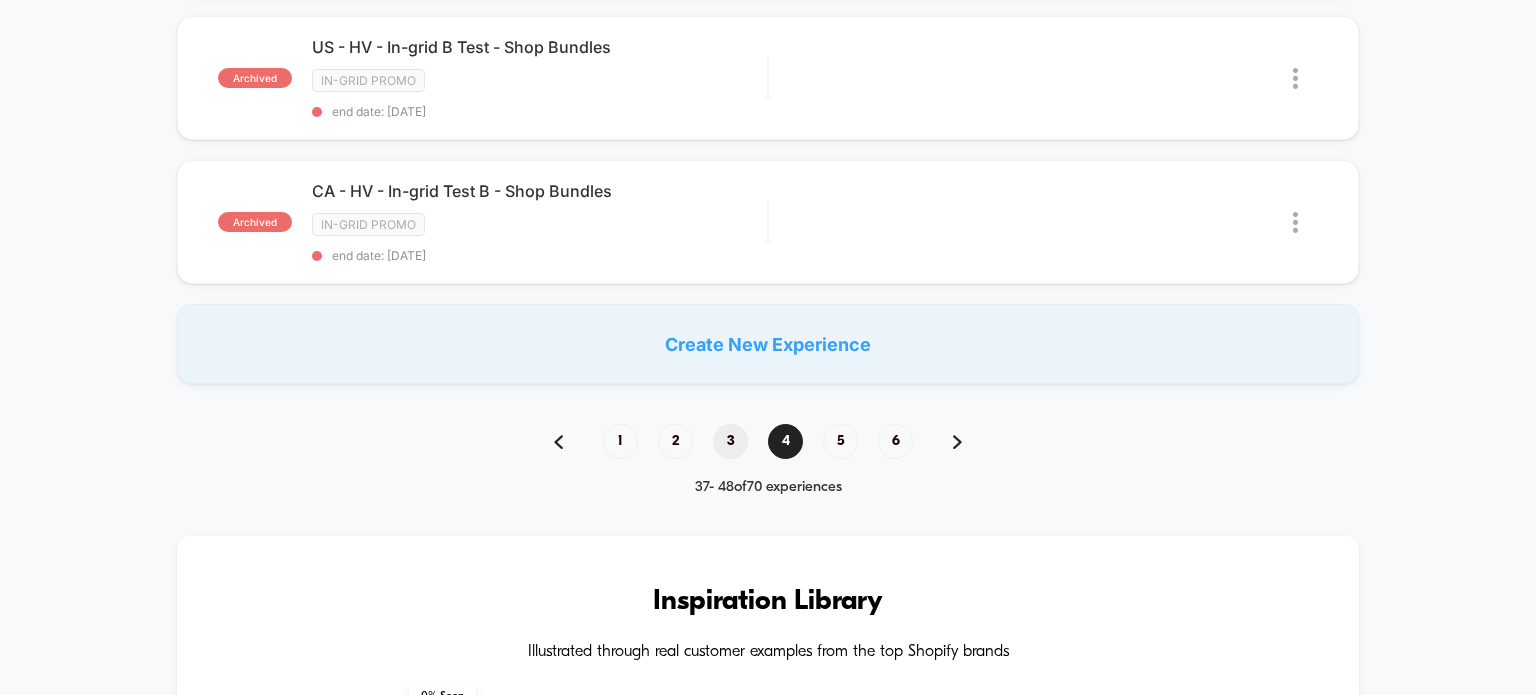 click on "3" at bounding box center [730, 441] 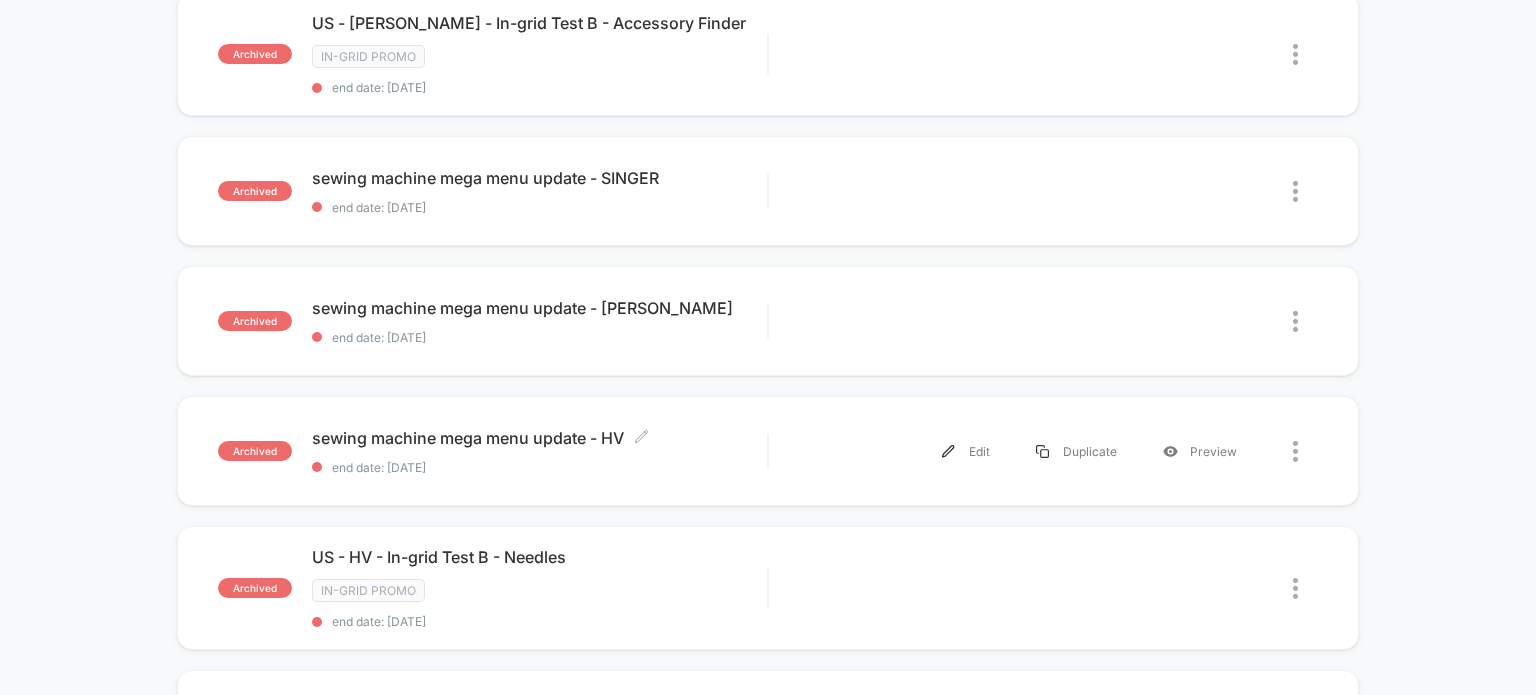 scroll, scrollTop: 1085, scrollLeft: 0, axis: vertical 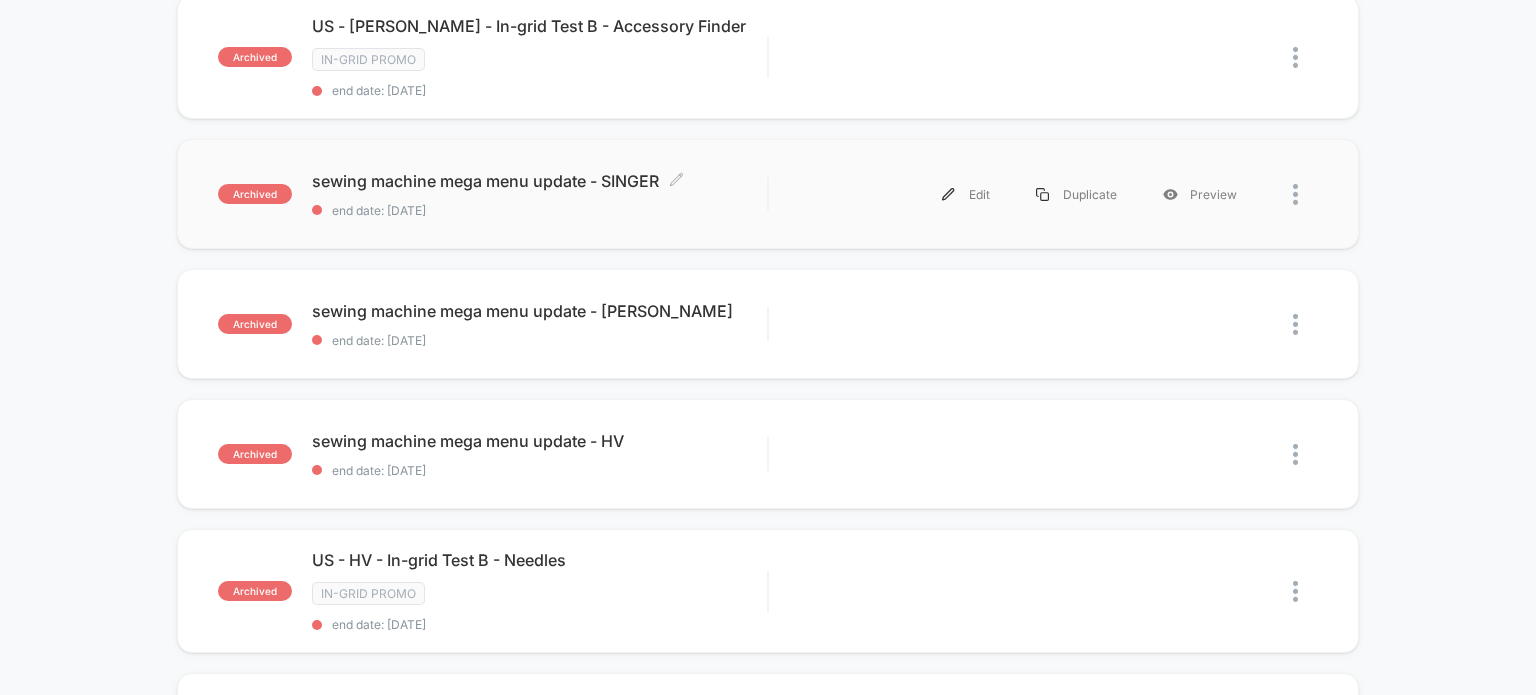 click on "end date: [DATE]" at bounding box center [540, 210] 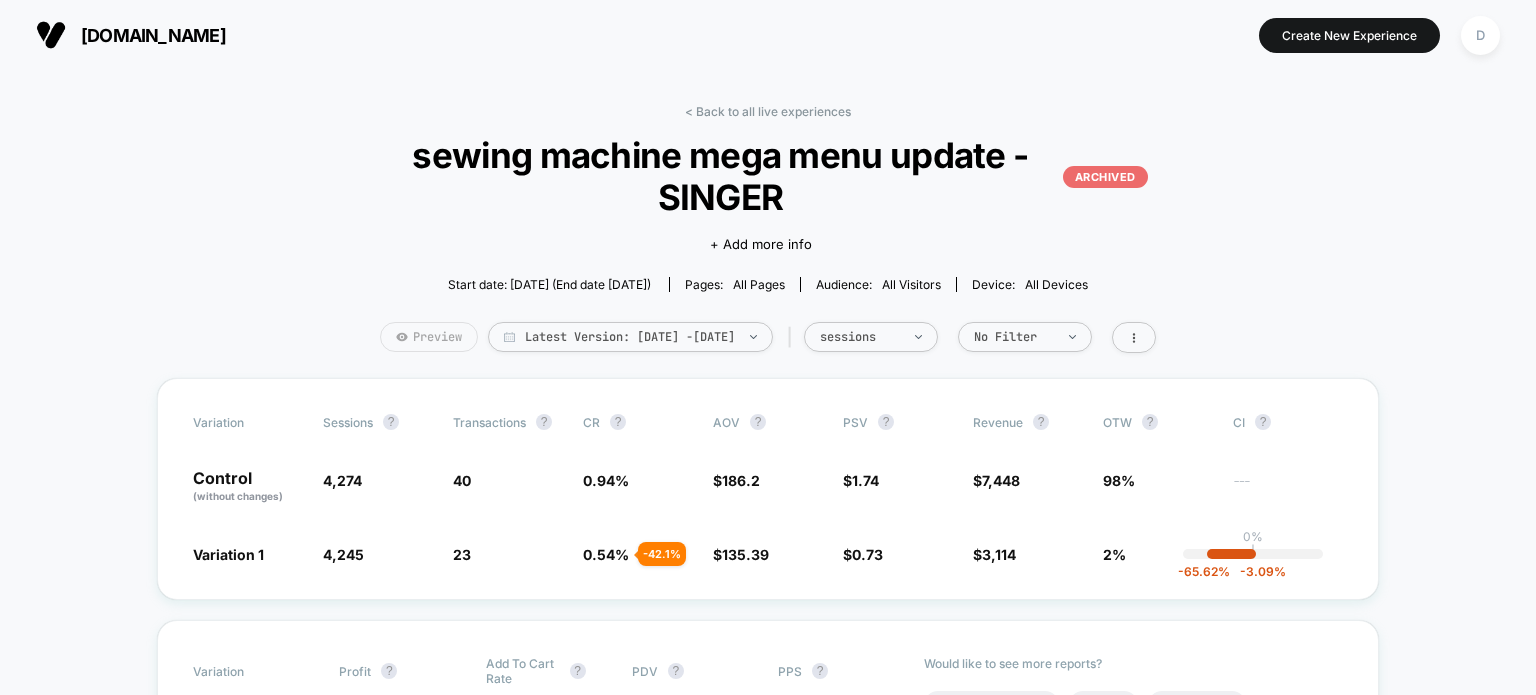 click on "Preview" at bounding box center (429, 337) 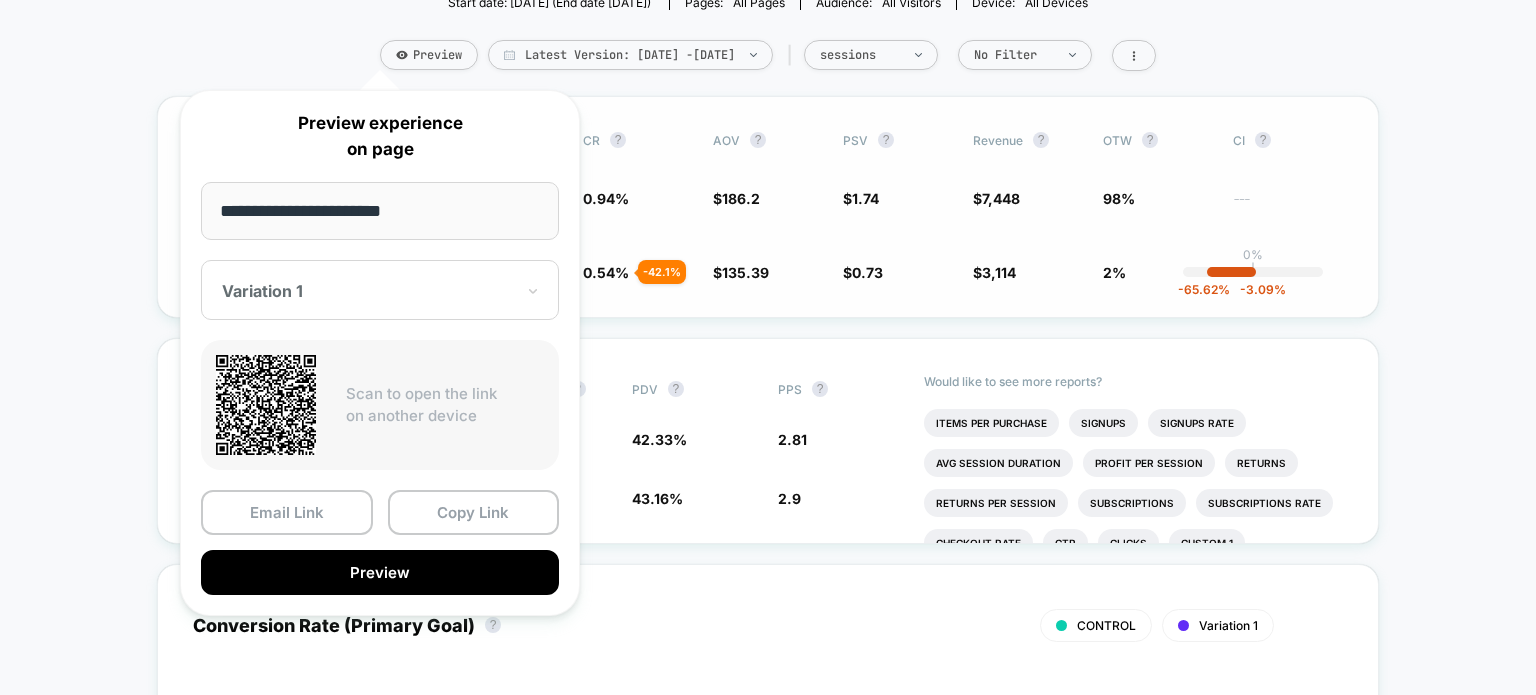 scroll, scrollTop: 283, scrollLeft: 0, axis: vertical 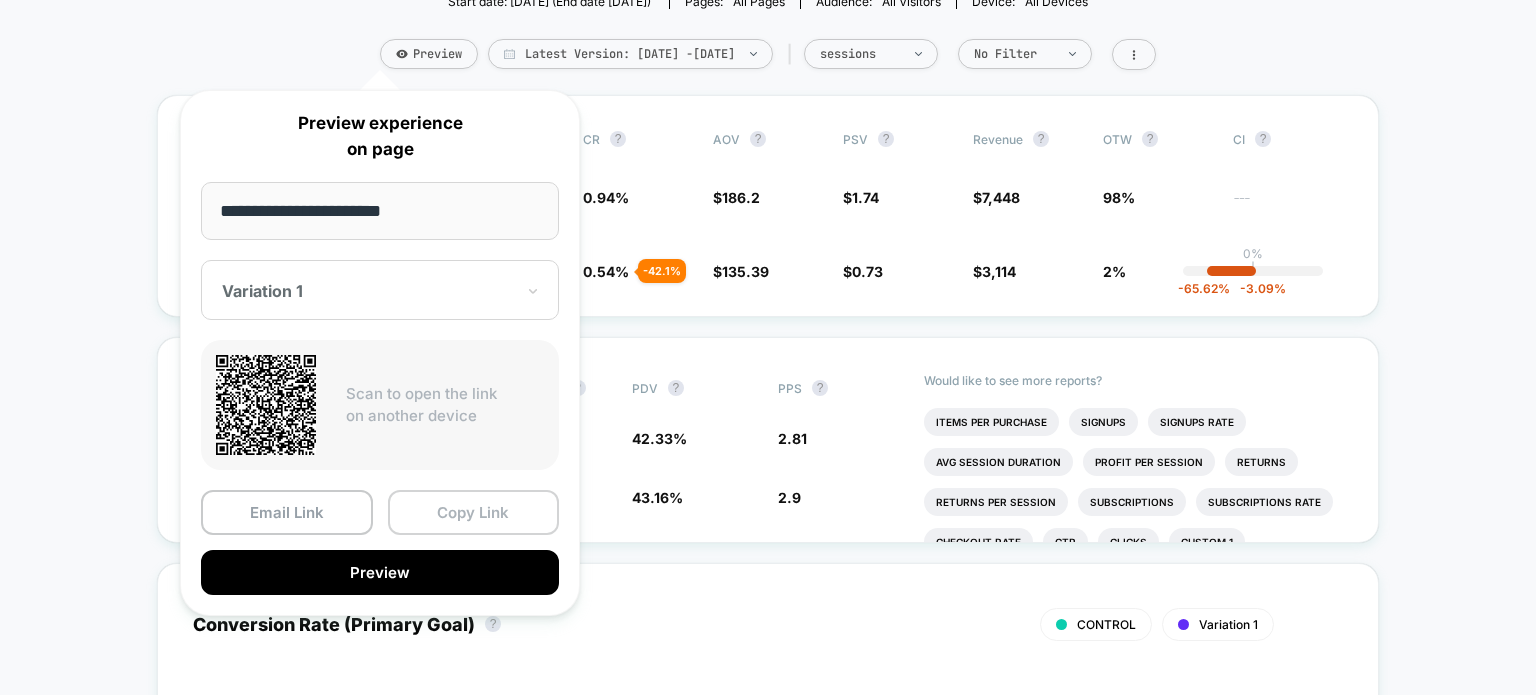 click on "Copy Link" at bounding box center (474, 512) 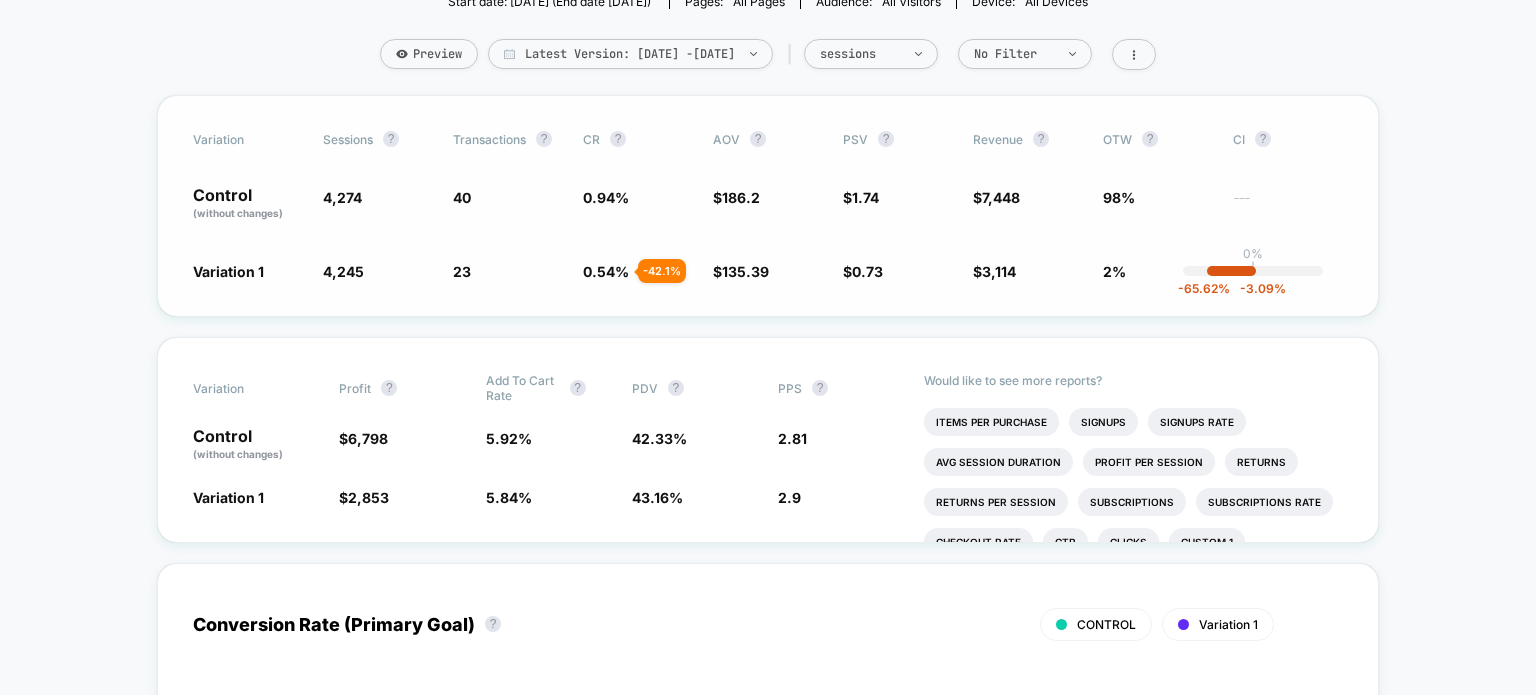 scroll, scrollTop: 0, scrollLeft: 0, axis: both 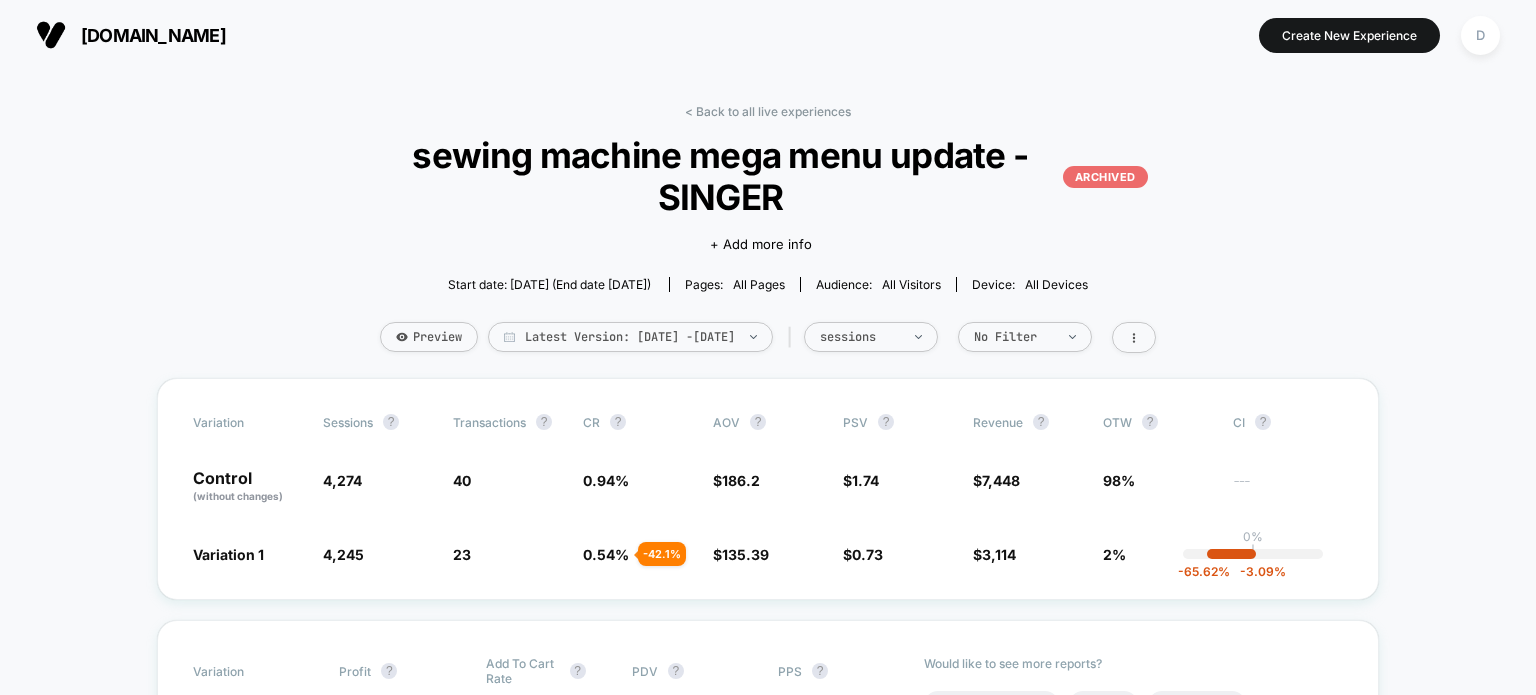 click on "< Back to all live experiences  sewing machine mega menu update - SINGER ARCHIVED Click to edit experience details + Add more info Start date: [DATE] (End date [DATE]) Pages: all pages Audience: All Visitors Device: all devices  Preview Latest Version:     [DATE]    -    [DATE] |   sessions   No Filter Variation Sessions ? Transactions ? CR ? AOV ? PSV ? Revenue ? OTW ? CI ? Control (without changes) 4,274 40 0.94 % $ 186.2 $ 1.74 $ 7,448 98% --- Variation 1 4,245 - 0.68 % 23 - 42.1 % 0.54 % - 42.1 % $ 135.39 - 27.3 % $ 0.73 - 57.9 % $ 3,114 - 57.9 % 2% 0% | -65.62 % -3.09 % Variation Profit ? Add To Cart Rate ? PDV ? PPS ? Control (without changes) $ 6,798 5.92 % 42.33 % 2.81 Variation 1 $ 2,853 - 57.7 % 5.84 % - 1.3 % 43.16 % + 2 % 2.9 + 3 % Would like to see more reports? Items Per Purchase Signups Signups Rate Avg Session Duration Profit Per Session Returns Returns Per Session Subscriptions Subscriptions Rate Checkout Rate Ctr Clicks Custom 1 Custom 1 Rate Custom 2 Custom 2 Rate ? Hide" at bounding box center (768, 2282) 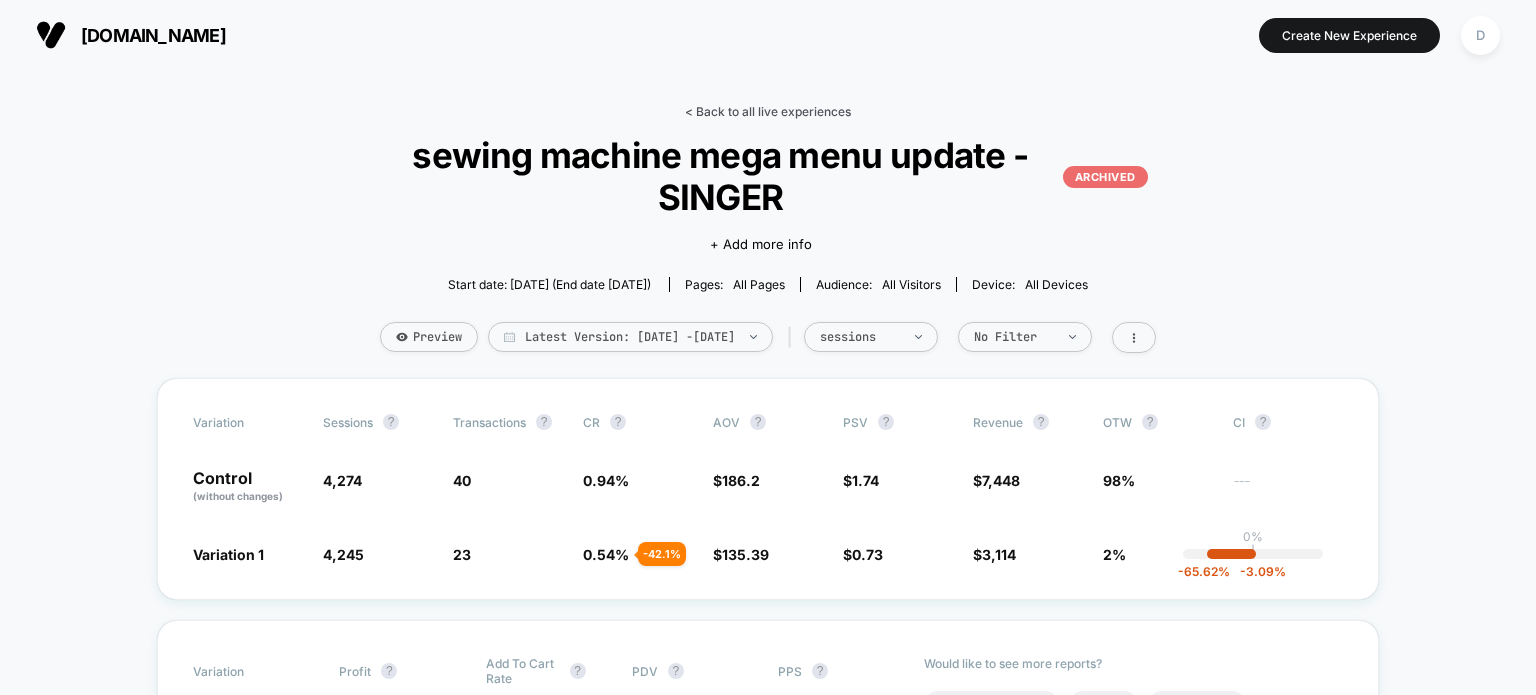 click on "< Back to all live experiences" at bounding box center [768, 111] 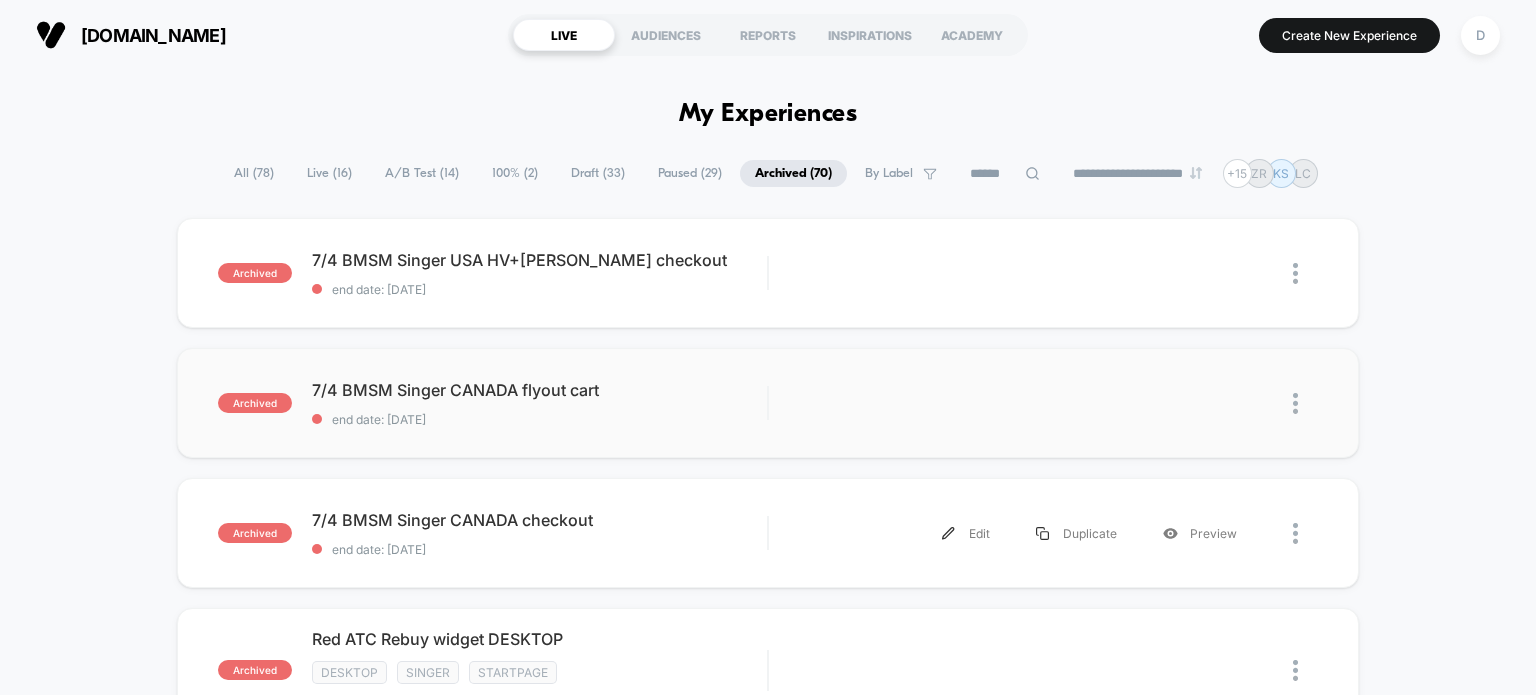 scroll, scrollTop: 0, scrollLeft: 0, axis: both 